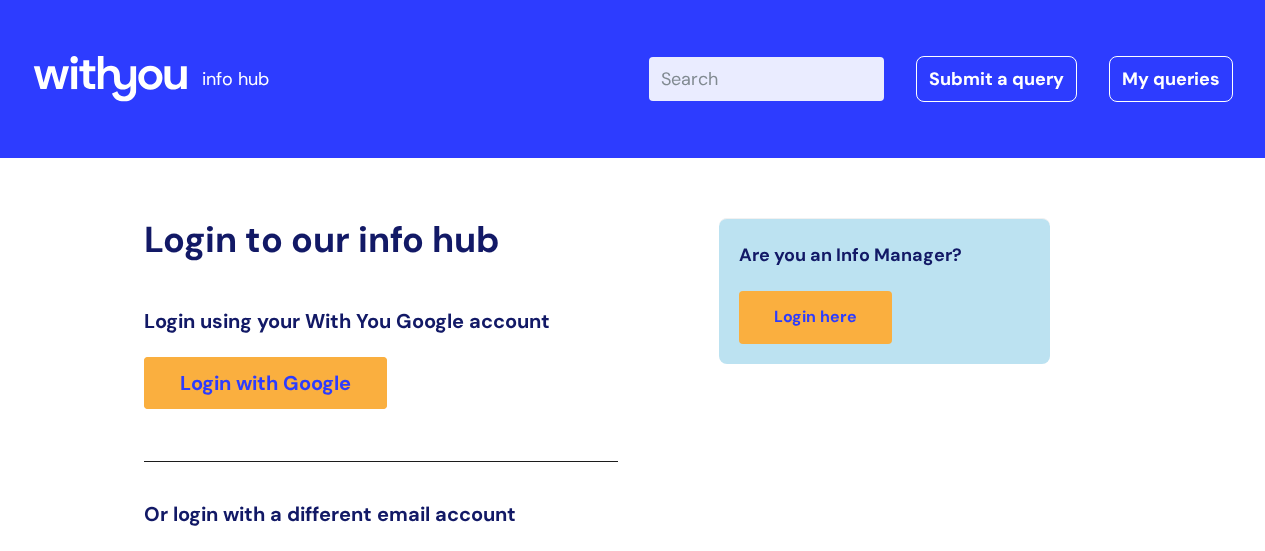 scroll, scrollTop: 305, scrollLeft: 0, axis: vertical 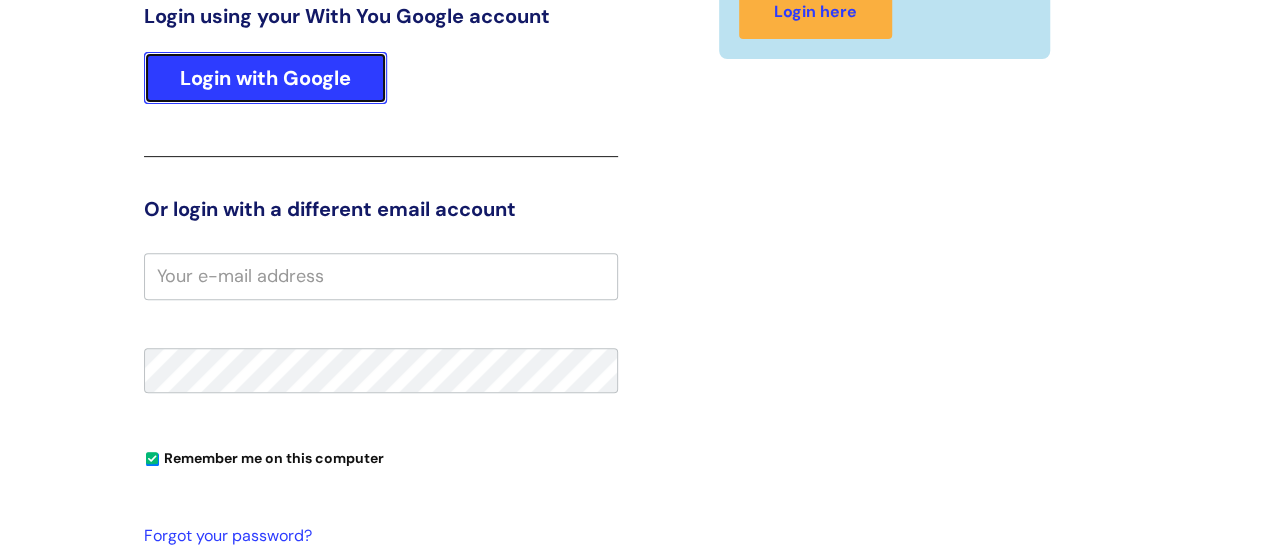 click on "Login with Google" at bounding box center (265, 78) 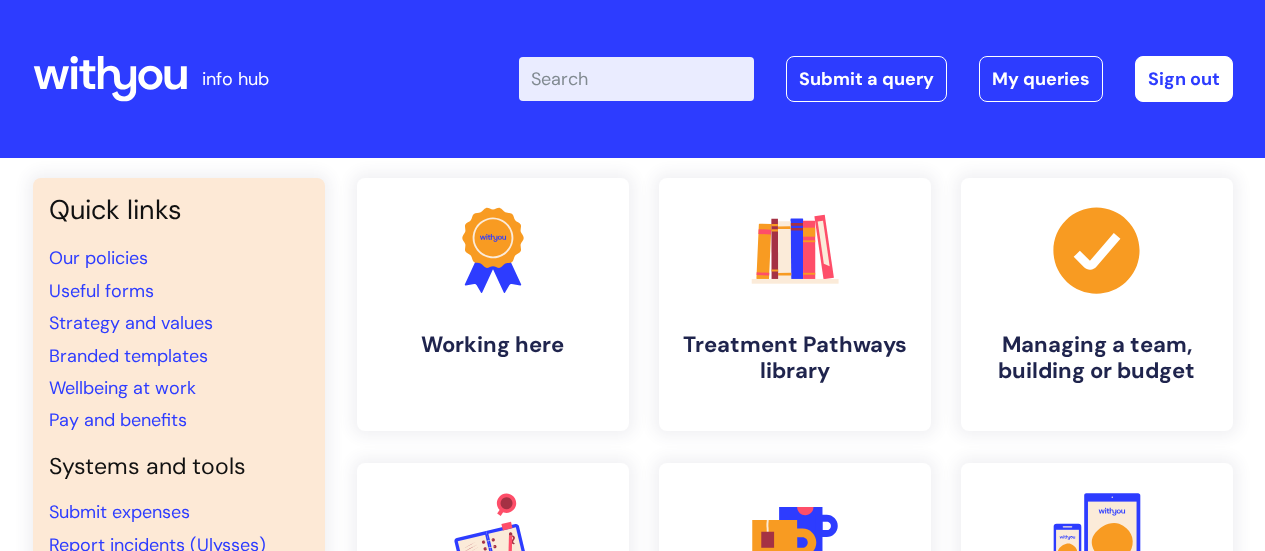scroll, scrollTop: 0, scrollLeft: 0, axis: both 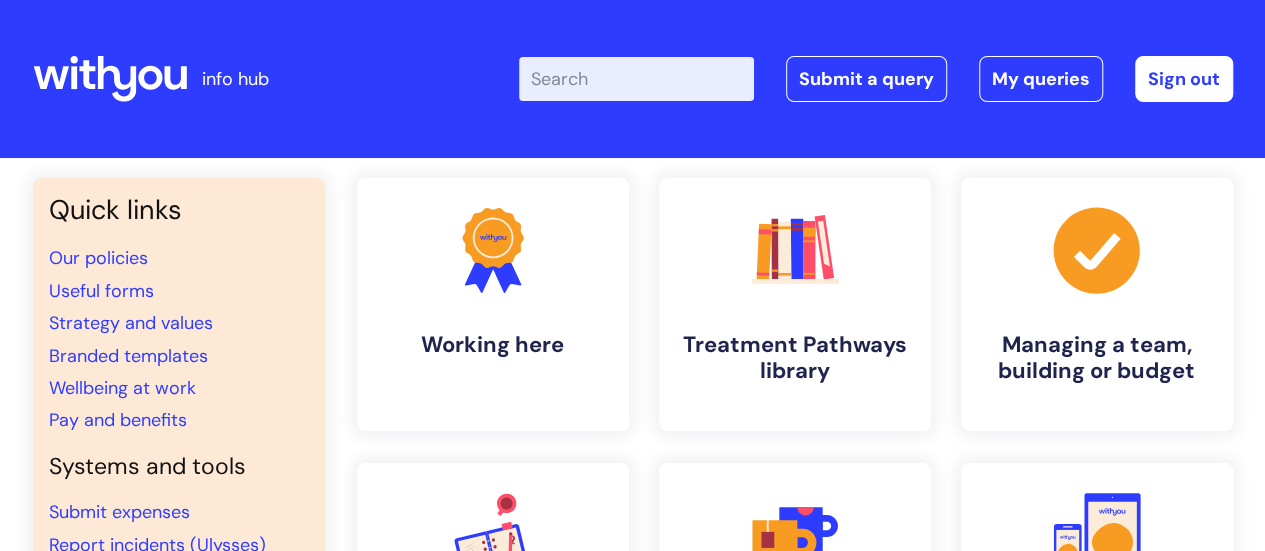 click on "Enter your search term here..." at bounding box center [636, 79] 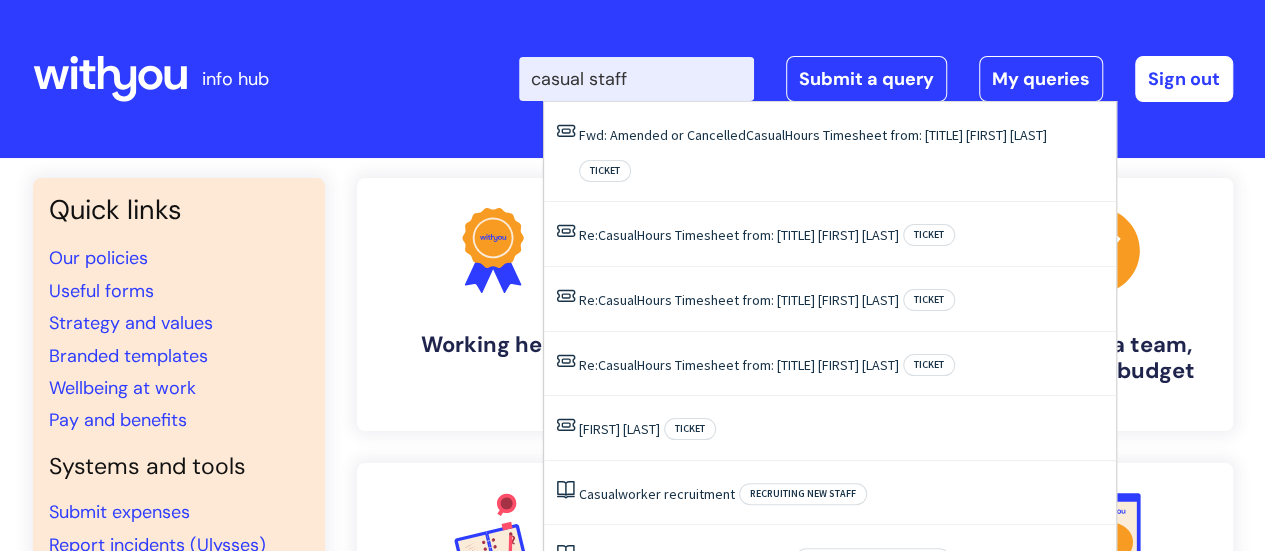 type on "casual staff" 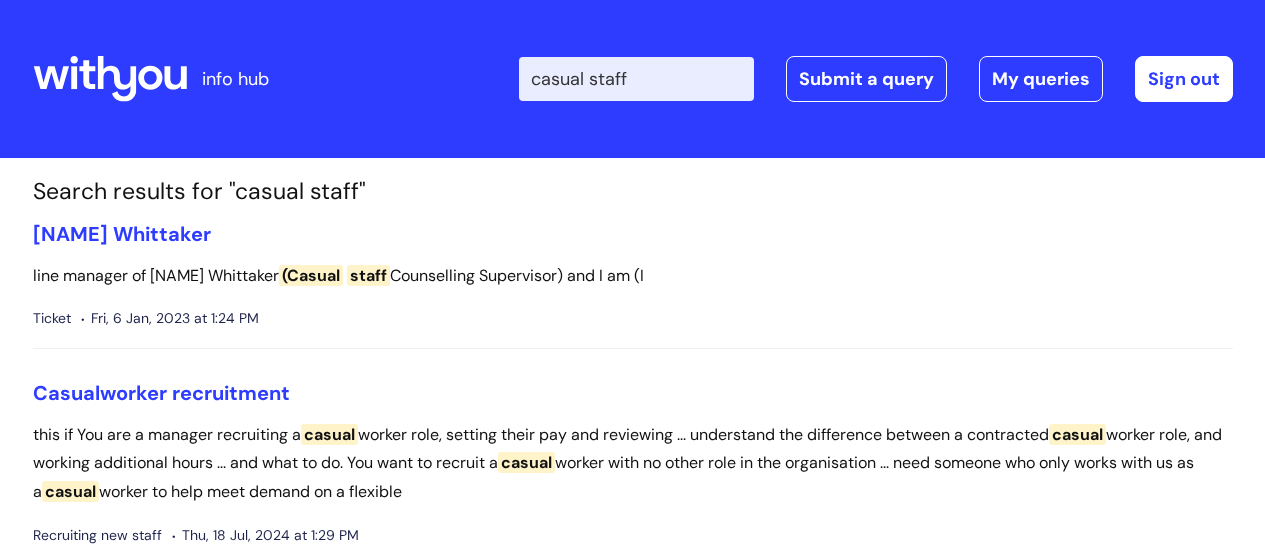 scroll, scrollTop: 0, scrollLeft: 0, axis: both 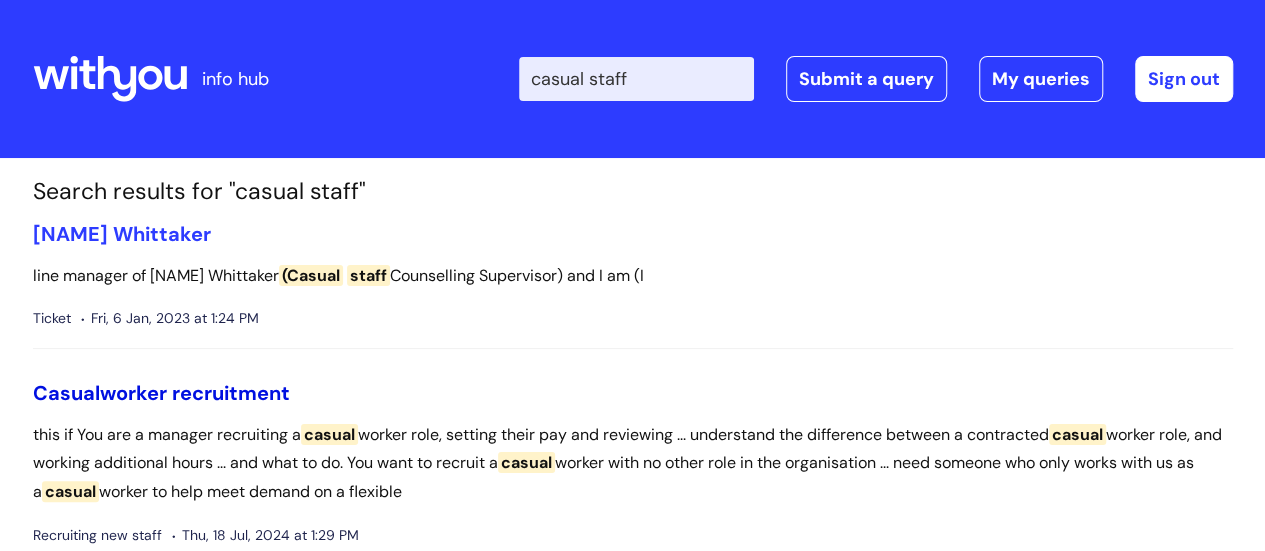 click on "Casual  worker recruitment" at bounding box center [161, 393] 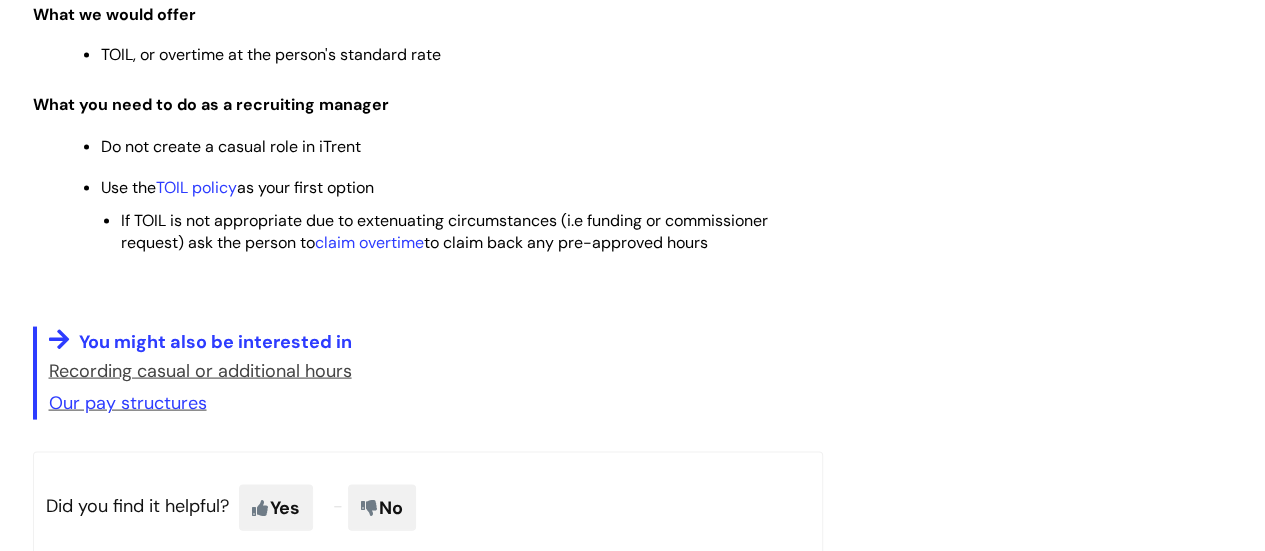 scroll, scrollTop: 1900, scrollLeft: 0, axis: vertical 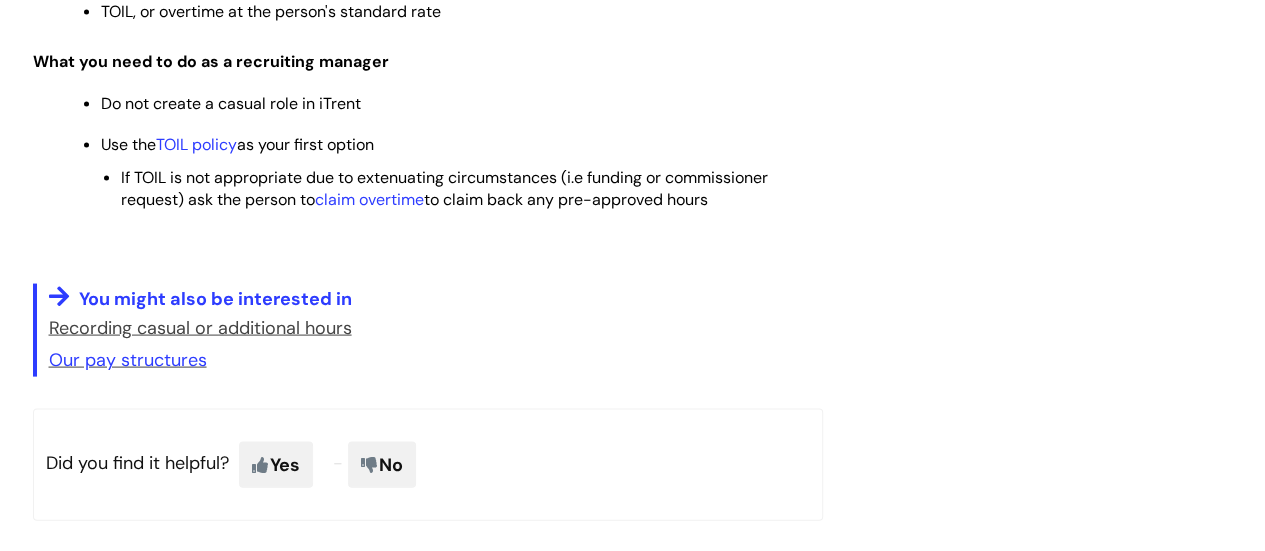 click on "You might also be interested in" at bounding box center [215, 299] 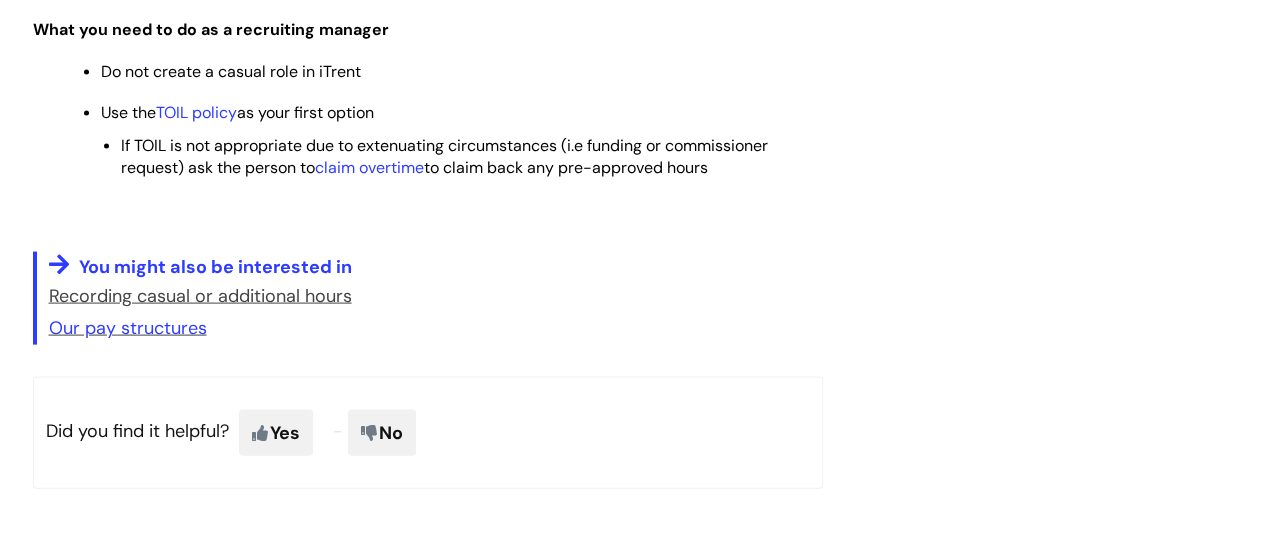 scroll, scrollTop: 1800, scrollLeft: 0, axis: vertical 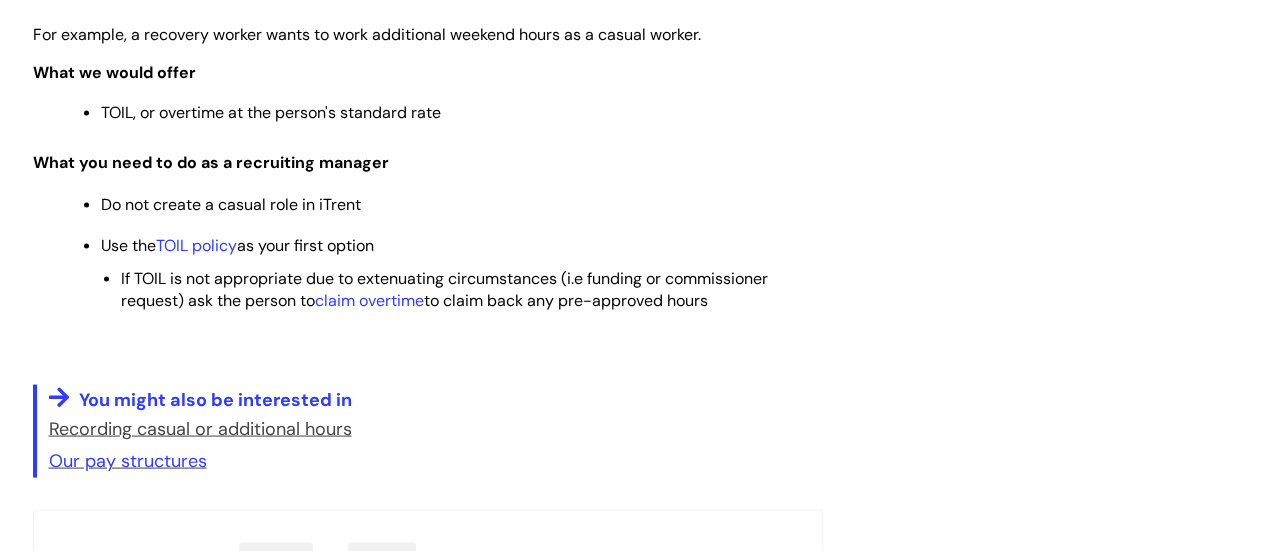click on "Recording casual or additional hours" at bounding box center (200, 428) 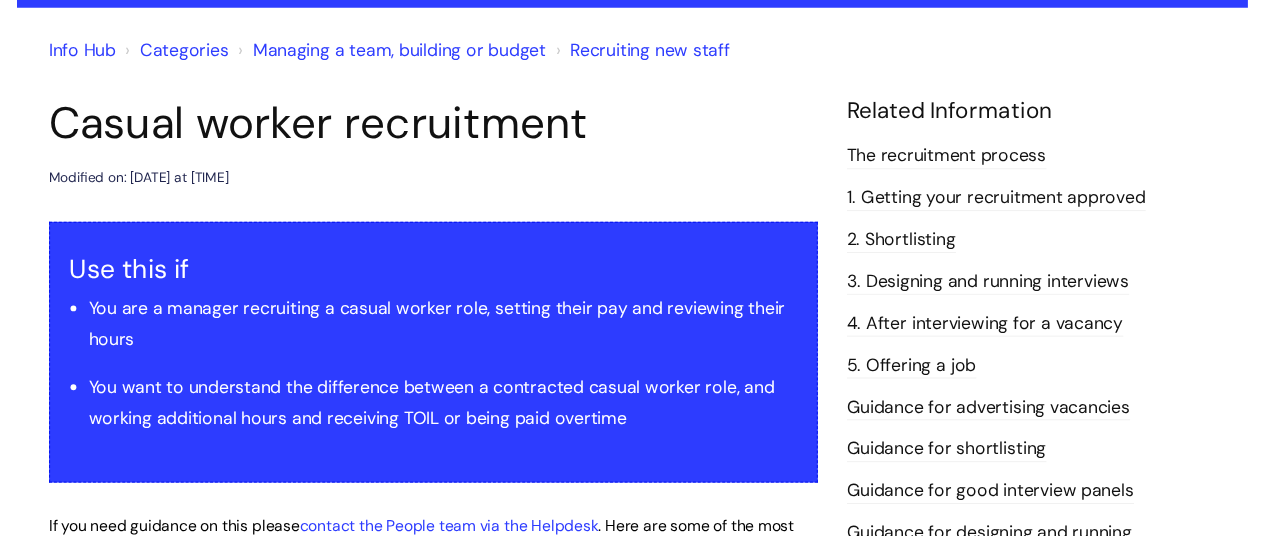 scroll, scrollTop: 0, scrollLeft: 0, axis: both 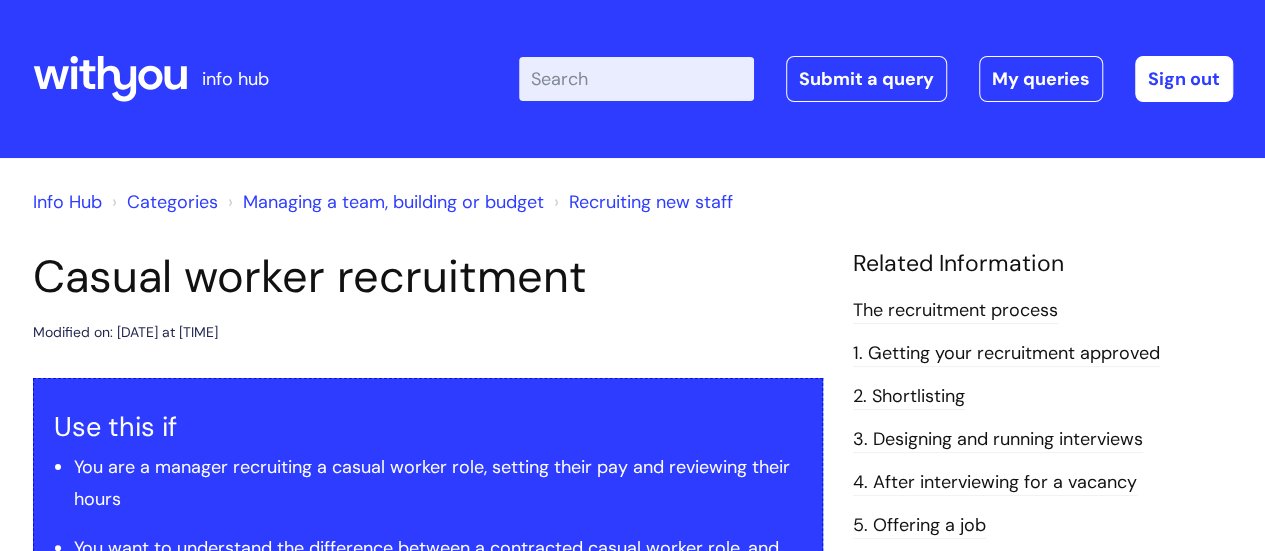 click on "Enter your search term here..." at bounding box center (636, 79) 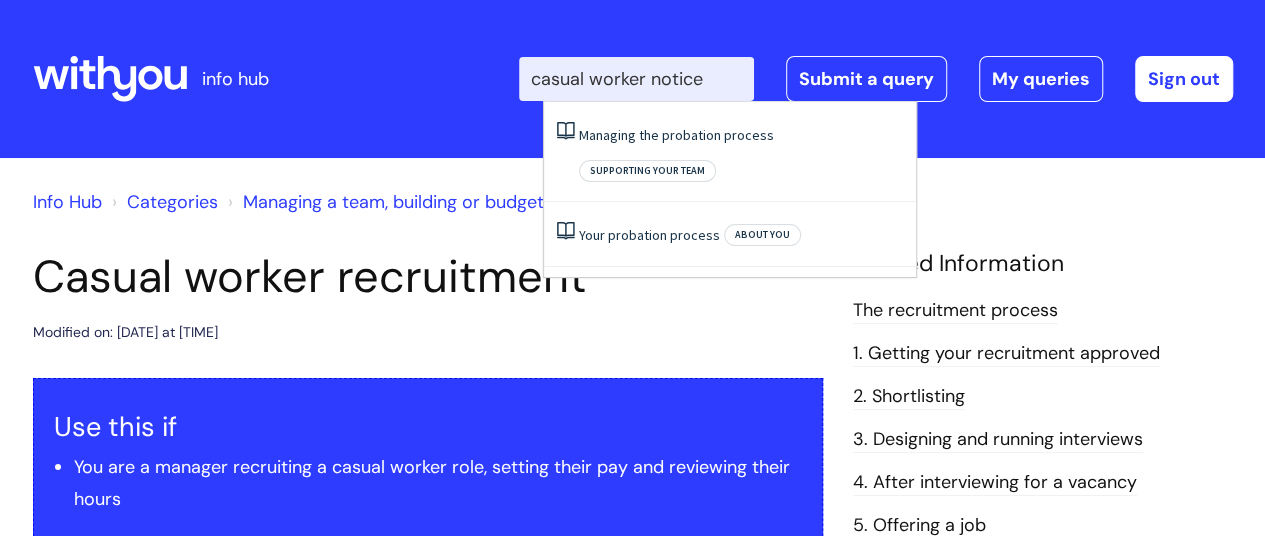 type on "casual worker notice" 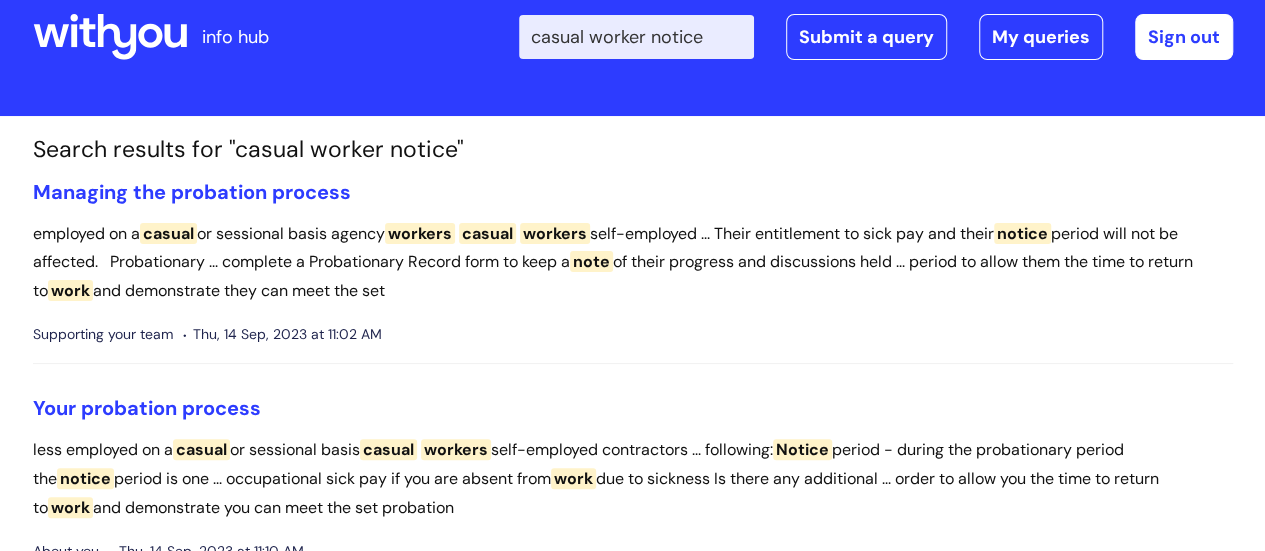 scroll, scrollTop: 0, scrollLeft: 0, axis: both 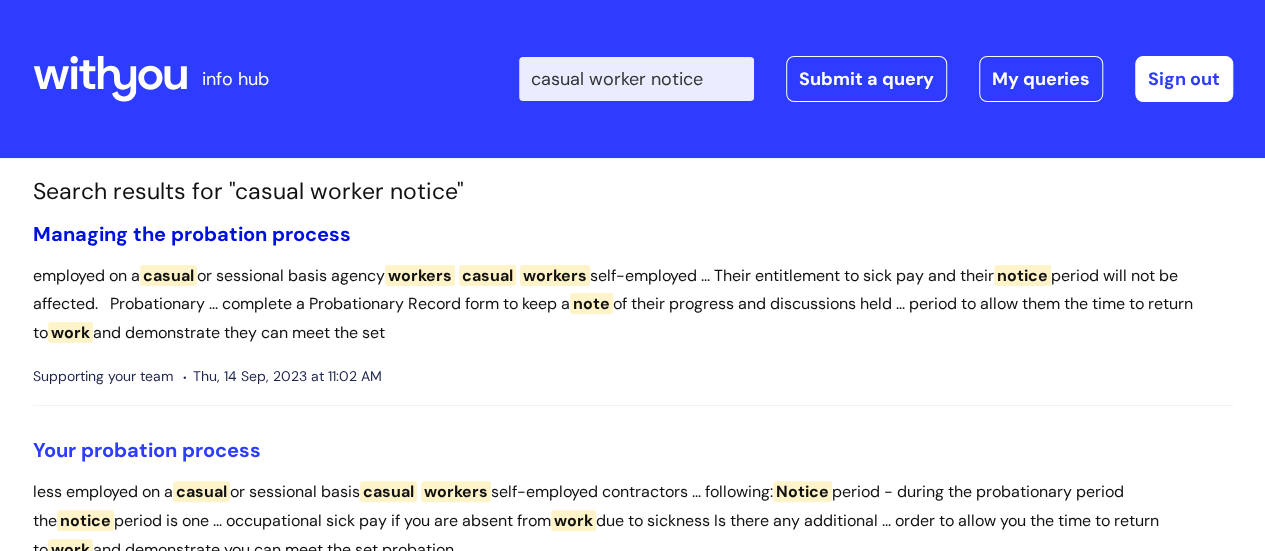 click on "Managing the probation process" at bounding box center [192, 234] 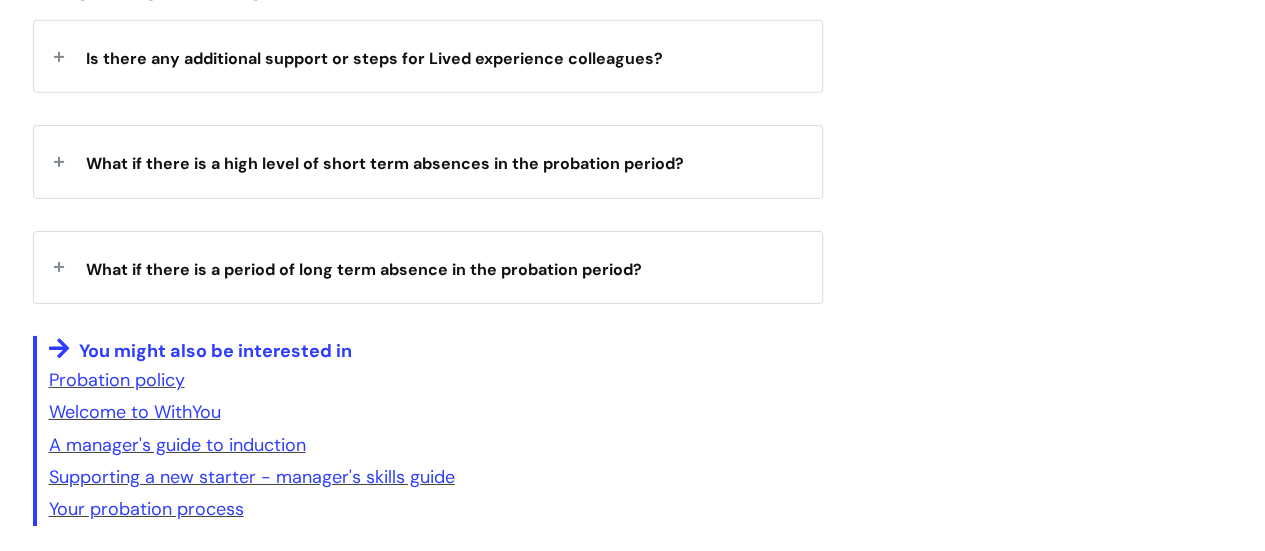 scroll, scrollTop: 3300, scrollLeft: 0, axis: vertical 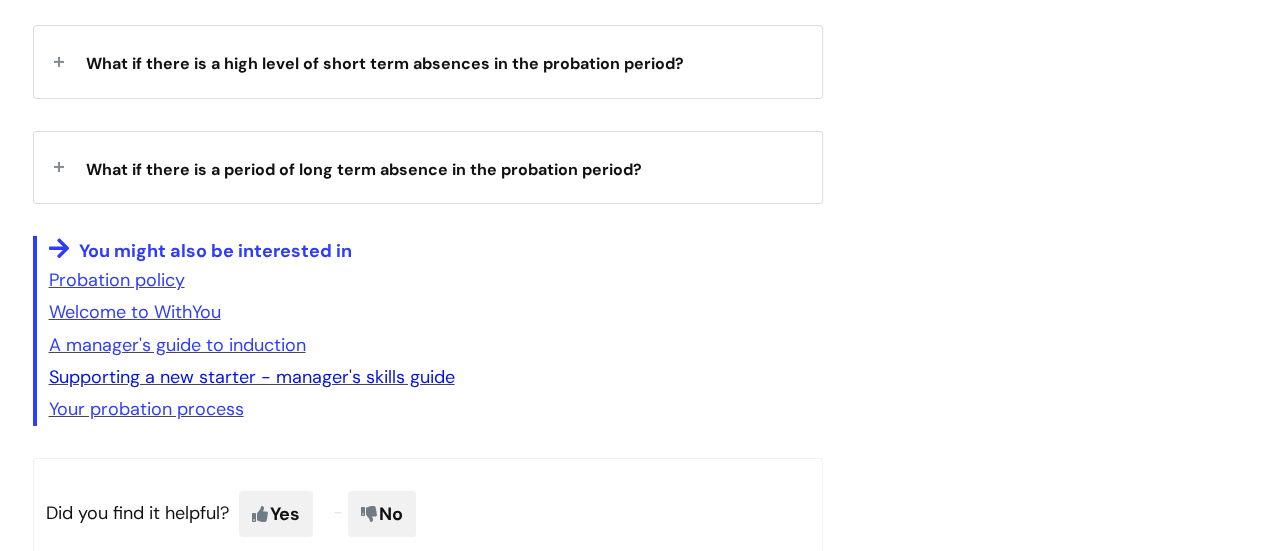 click on "Supporting a new starter - manager's skills guide" at bounding box center (252, 377) 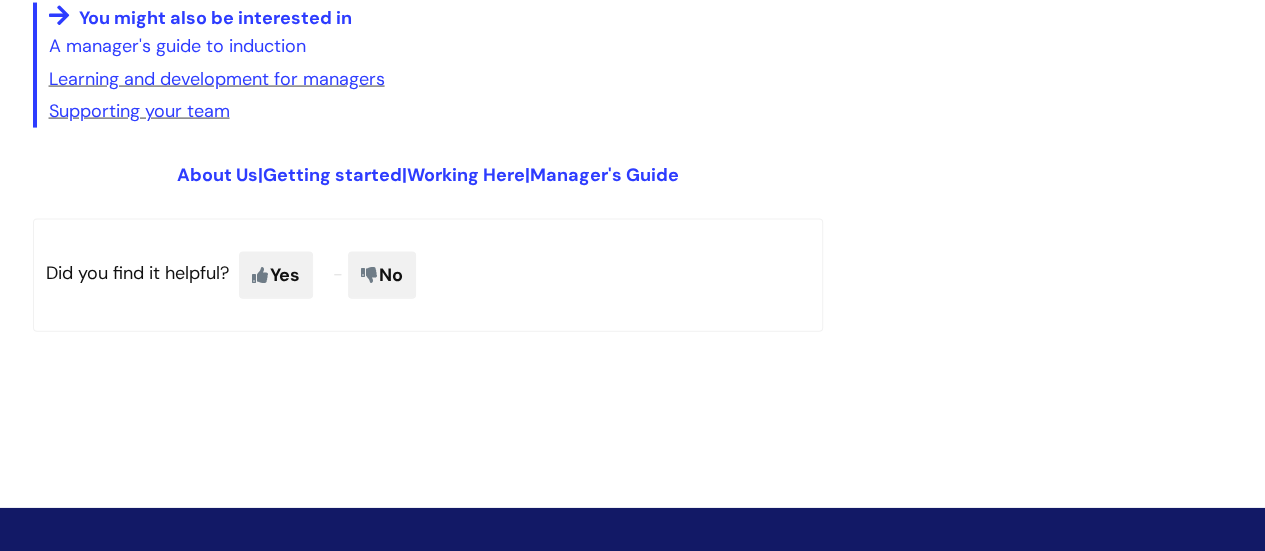 scroll, scrollTop: 2100, scrollLeft: 0, axis: vertical 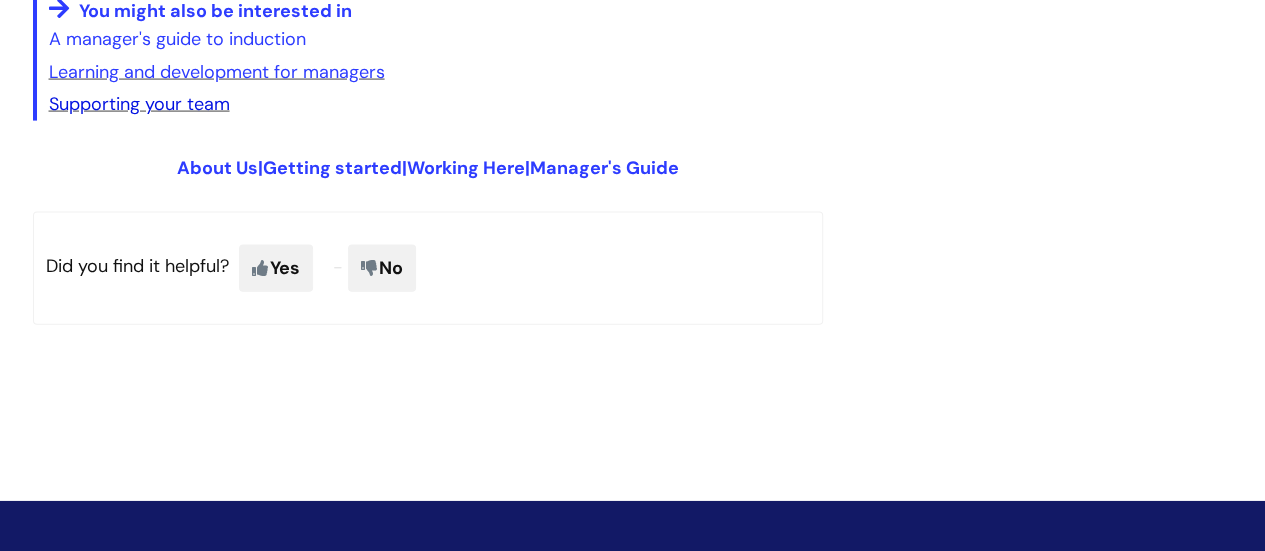 click on "Supporting your team" at bounding box center (139, 104) 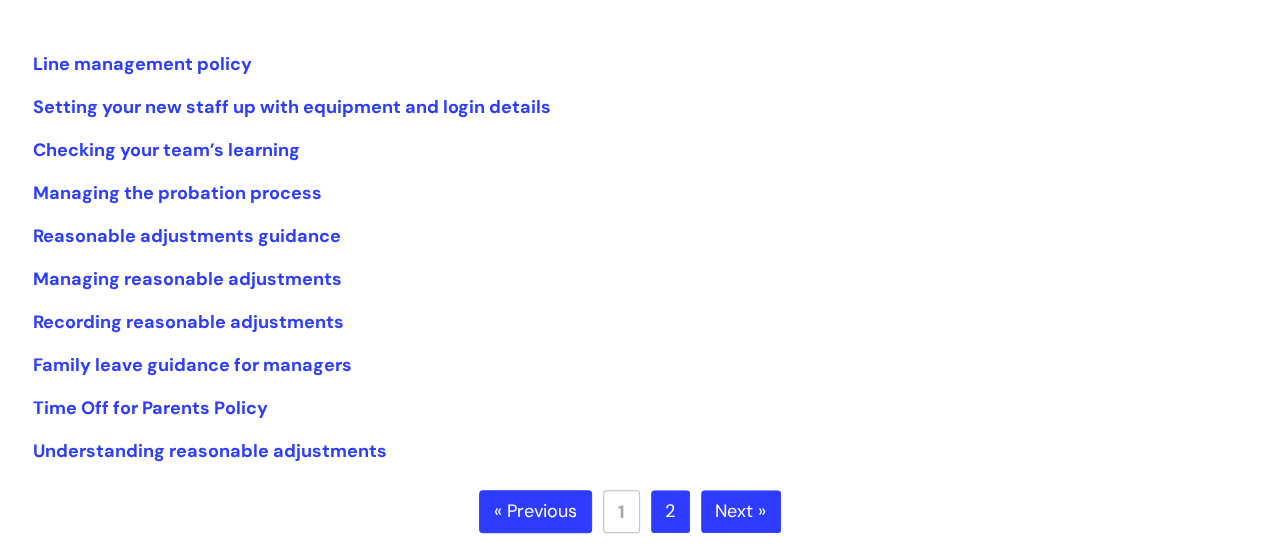 scroll, scrollTop: 0, scrollLeft: 0, axis: both 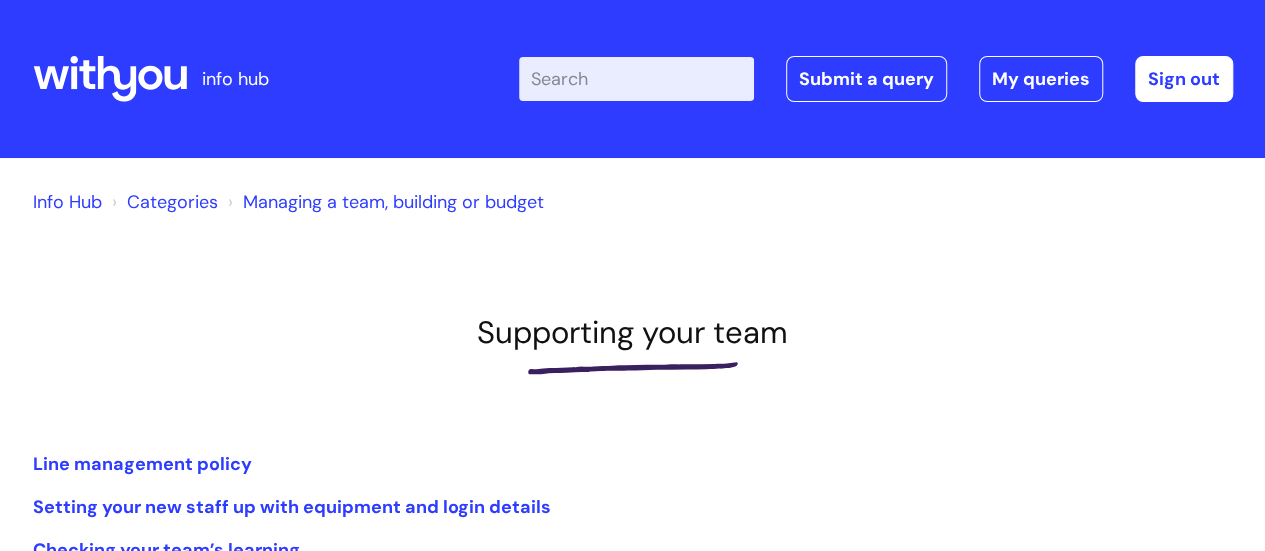 click on "Enter your search term here..." at bounding box center [636, 79] 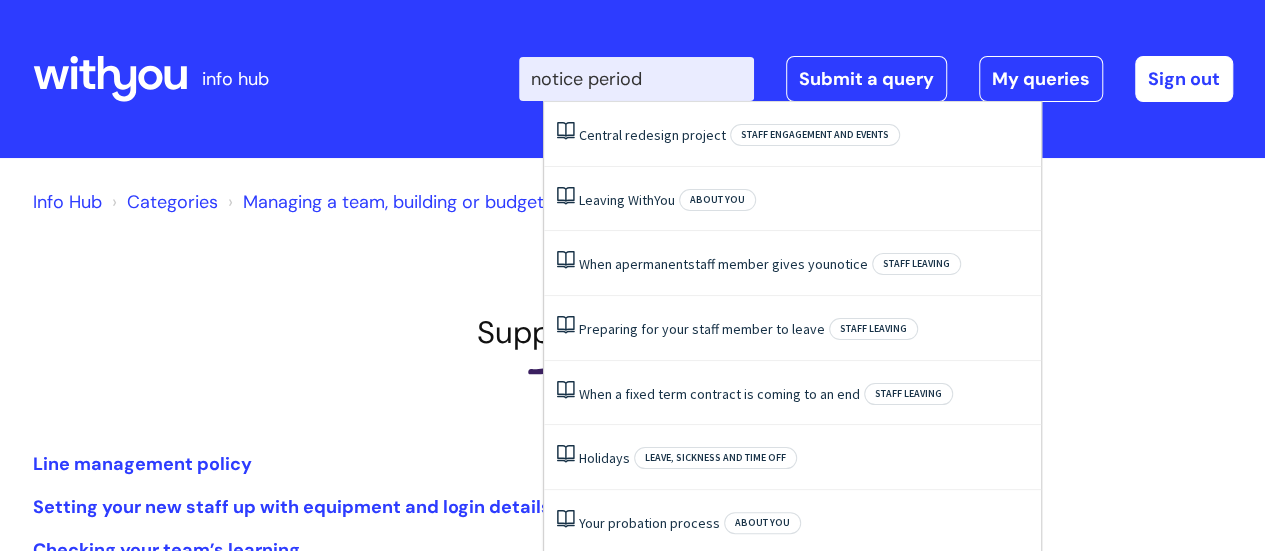 type on "notice period" 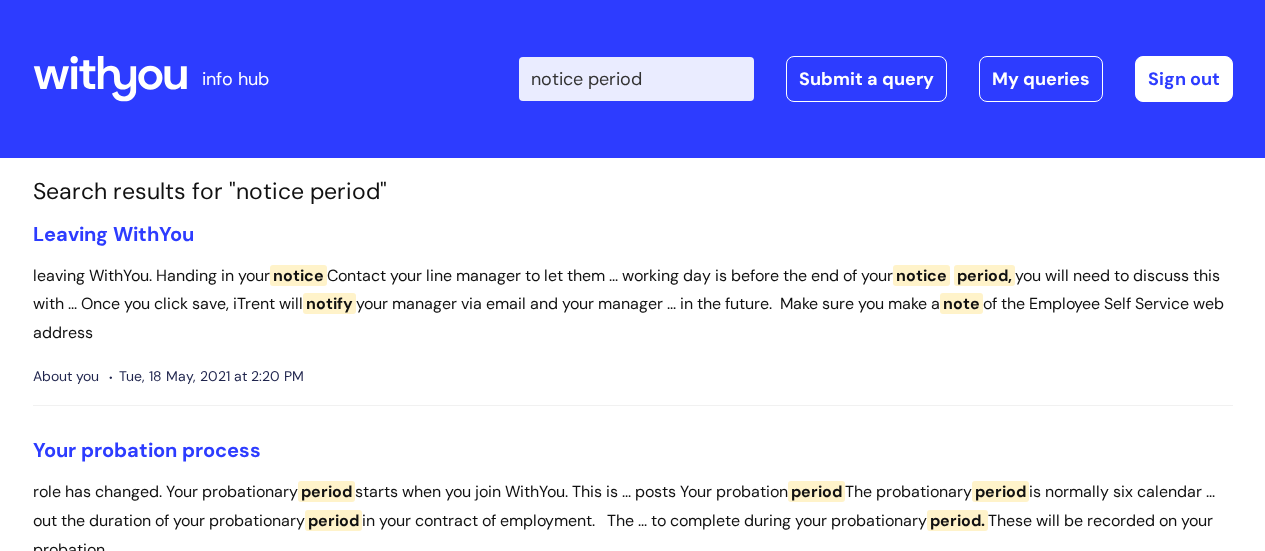 scroll, scrollTop: 0, scrollLeft: 0, axis: both 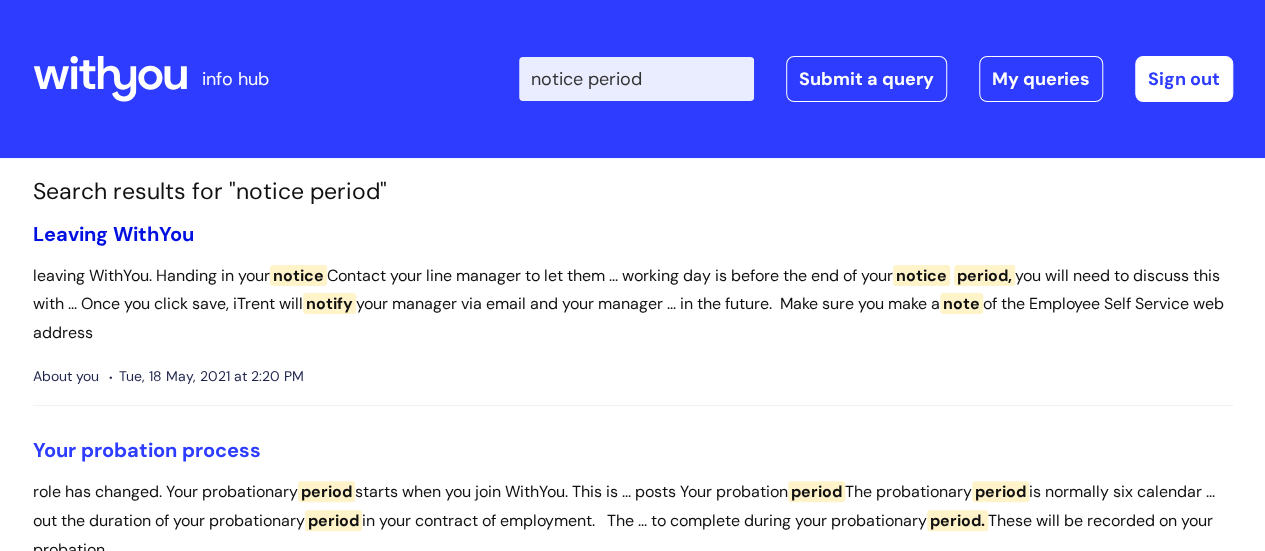 click on "Leaving WithYou" at bounding box center [113, 234] 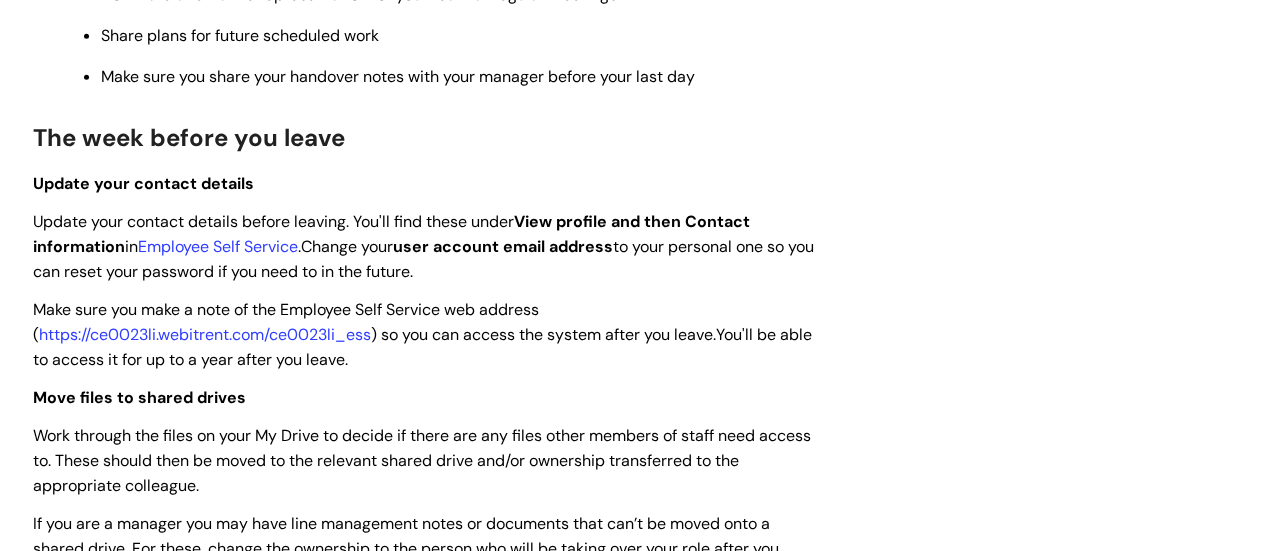scroll, scrollTop: 2700, scrollLeft: 0, axis: vertical 